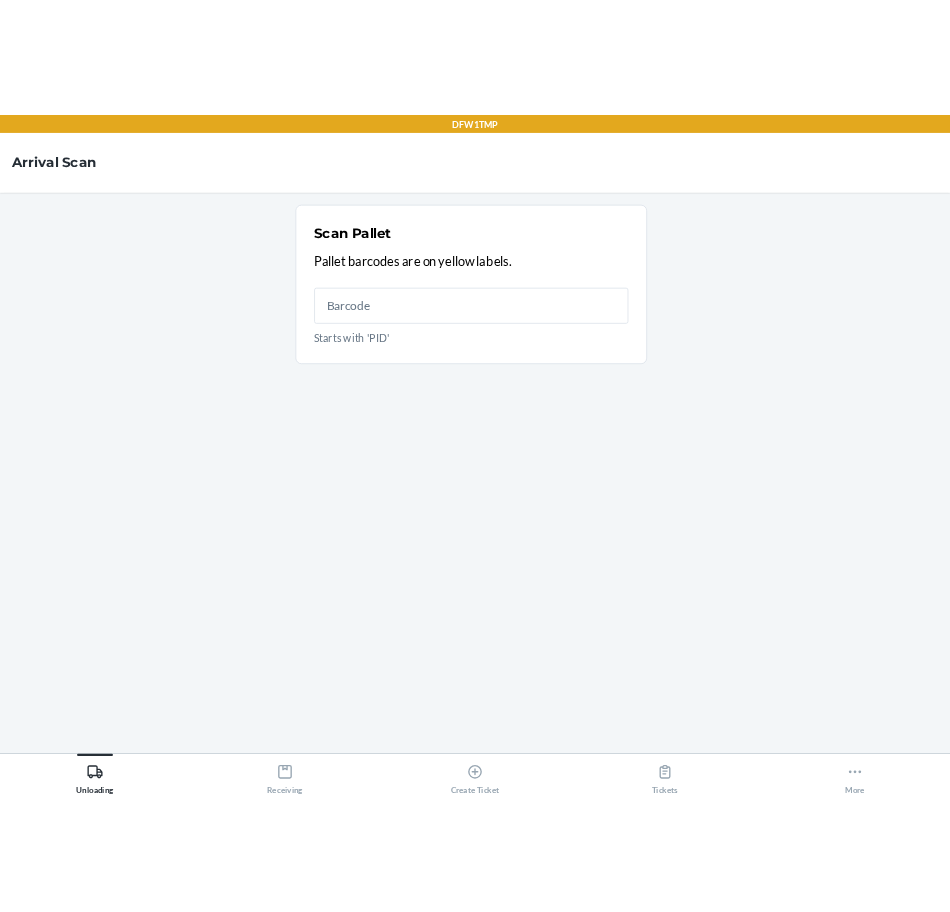 scroll, scrollTop: 0, scrollLeft: 0, axis: both 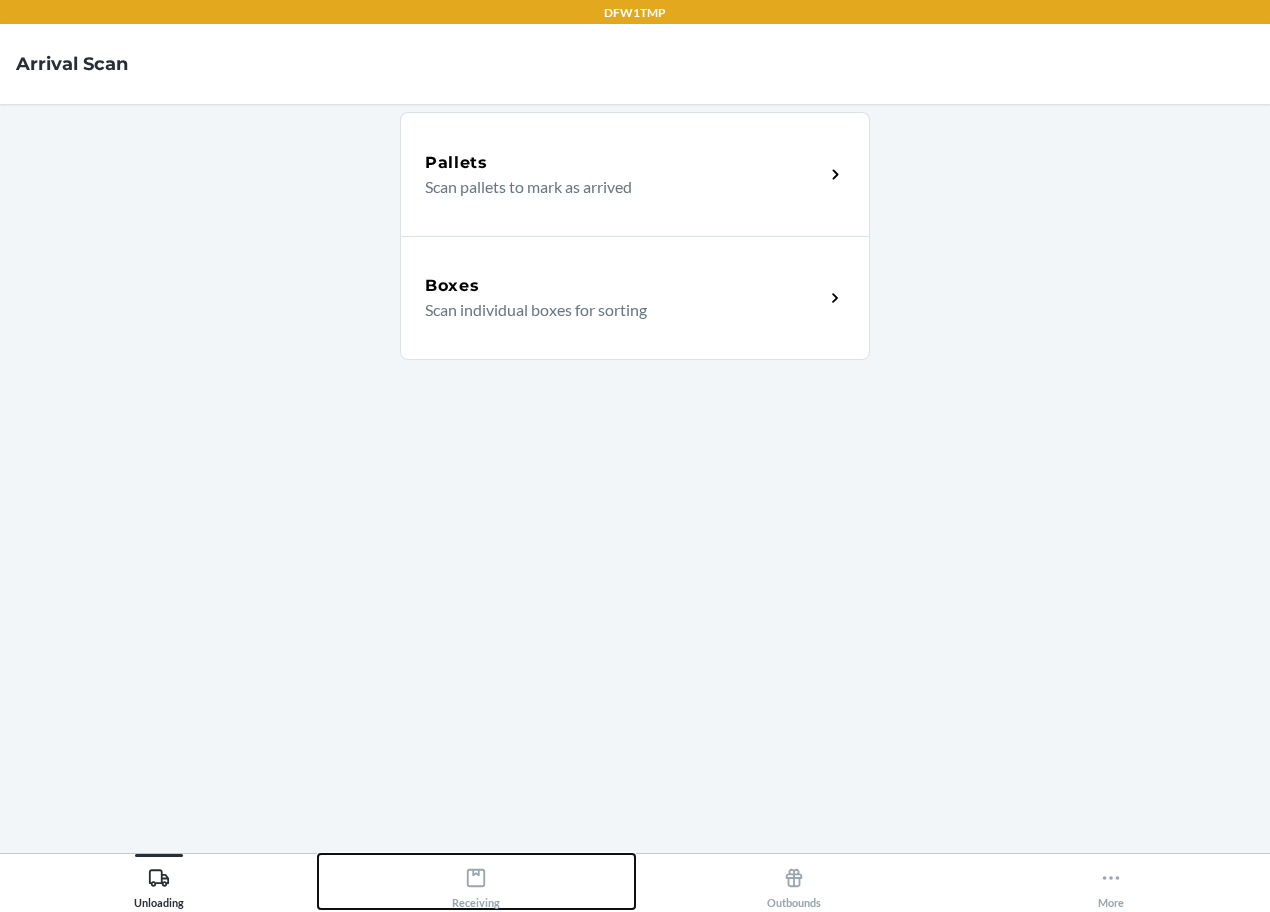 click on "DFW1TMP Arrival Scan Pallets Scan pallets to mark as arrived Boxes Scan individual boxes for sorting Unloading Receiving Outbounds More" at bounding box center [635, 456] 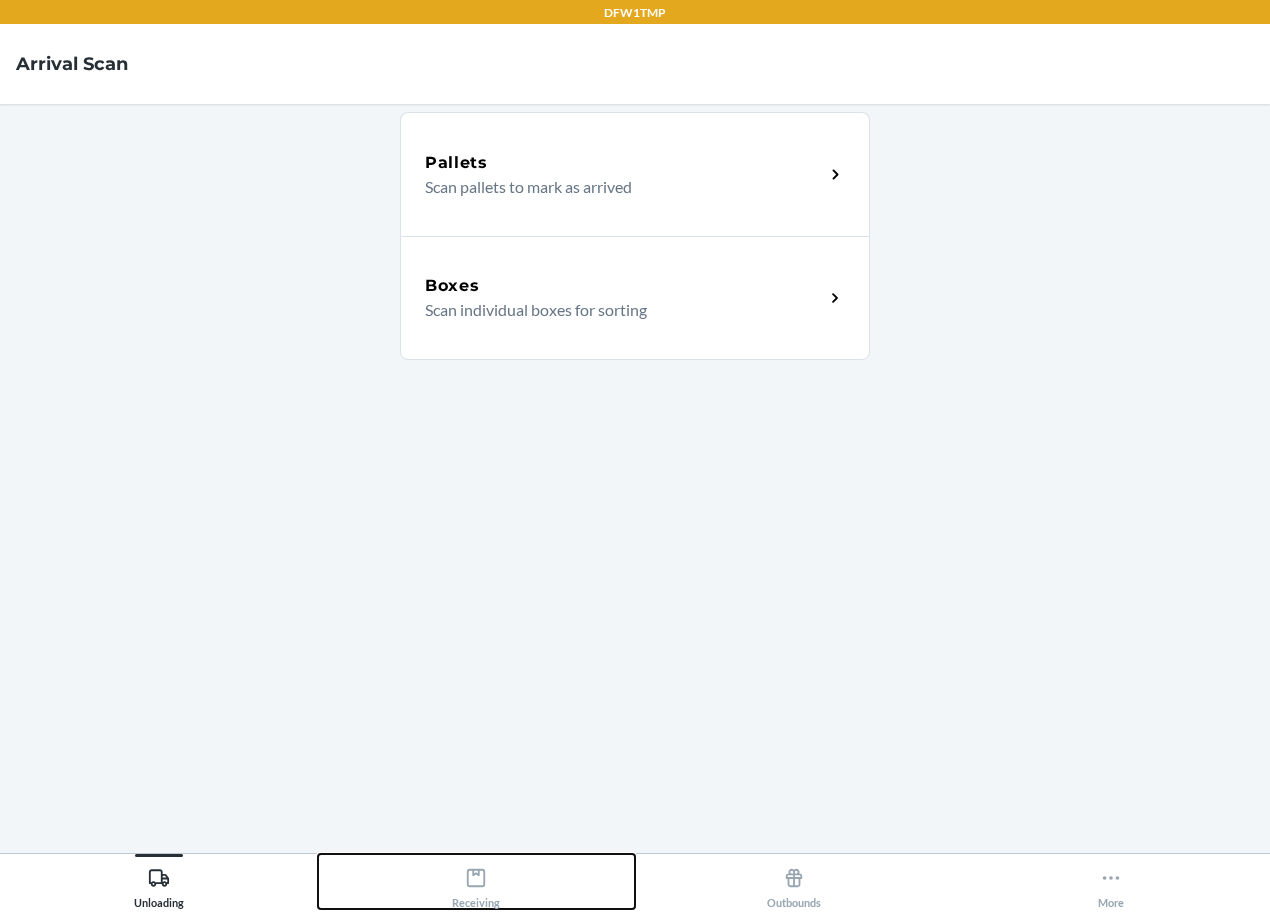 click 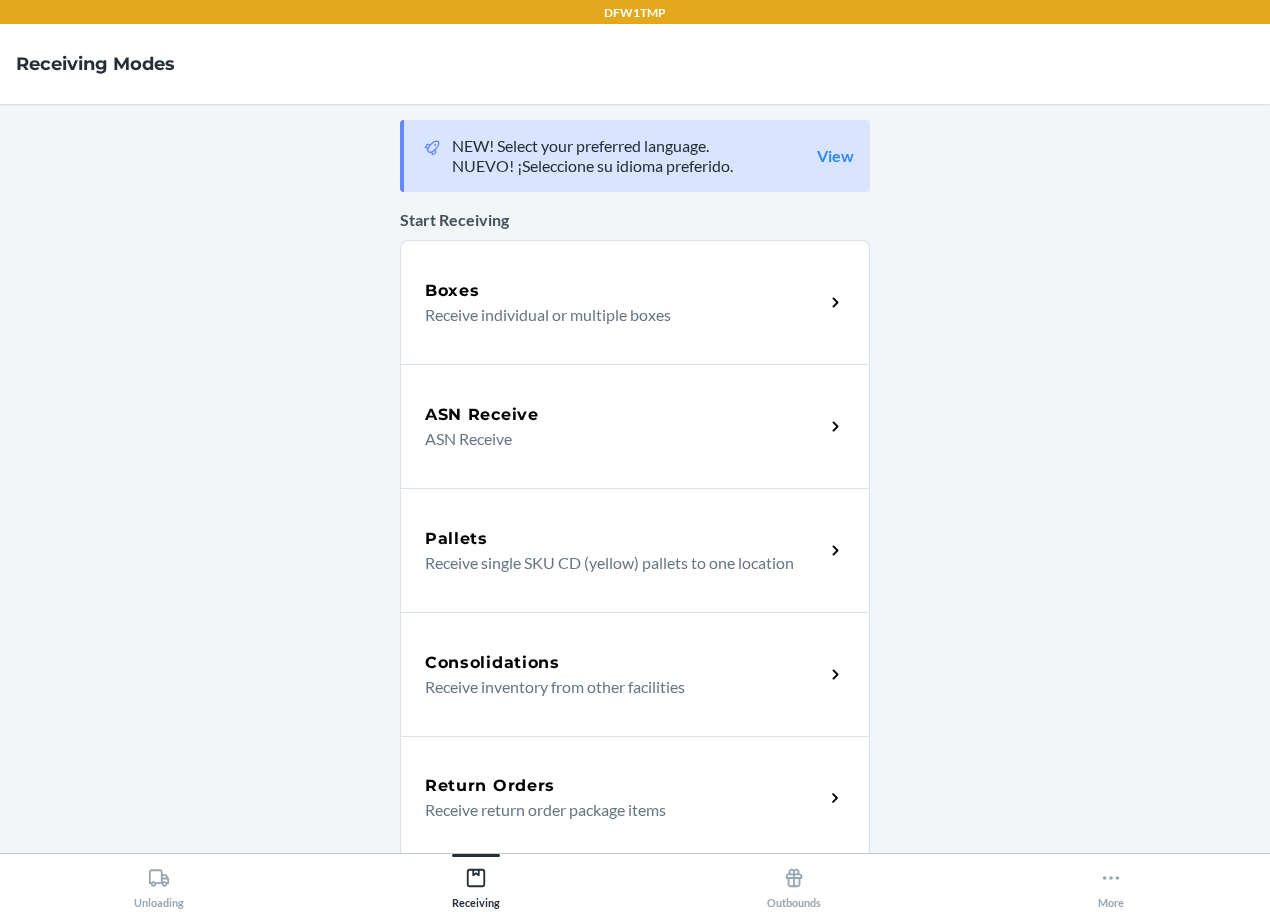 click on "ASN Receive" at bounding box center (624, 415) 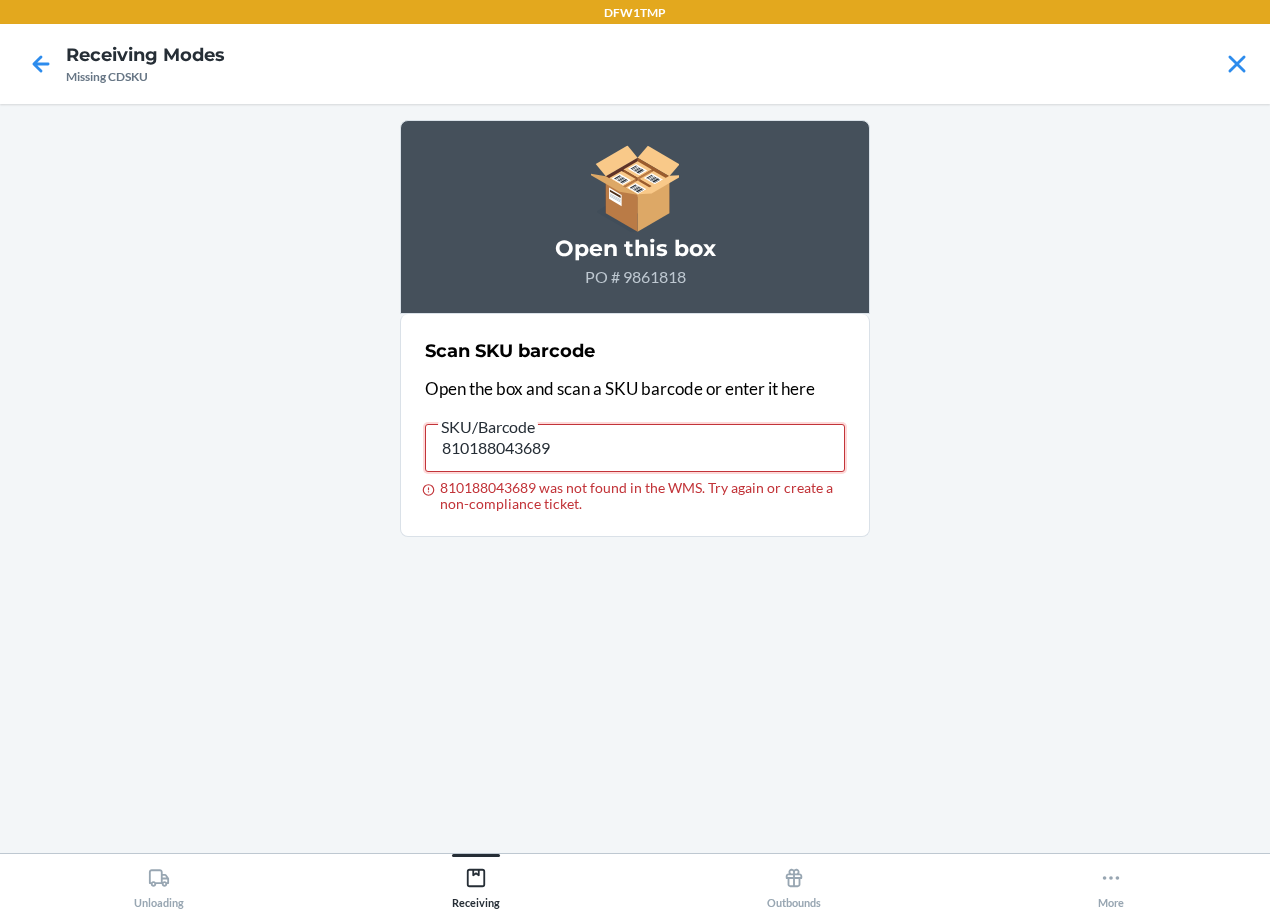 click on "810188043689" at bounding box center [635, 448] 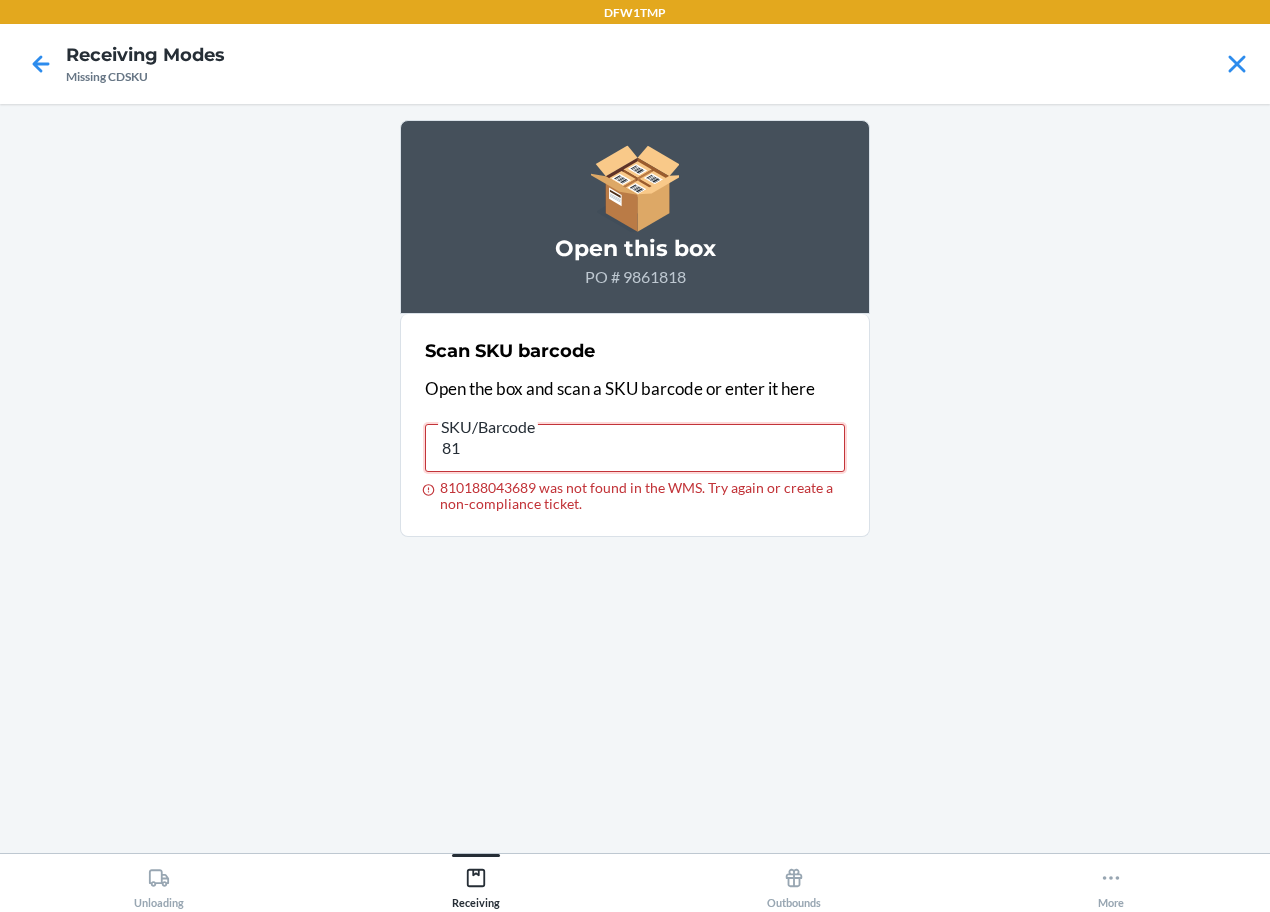 type on "8" 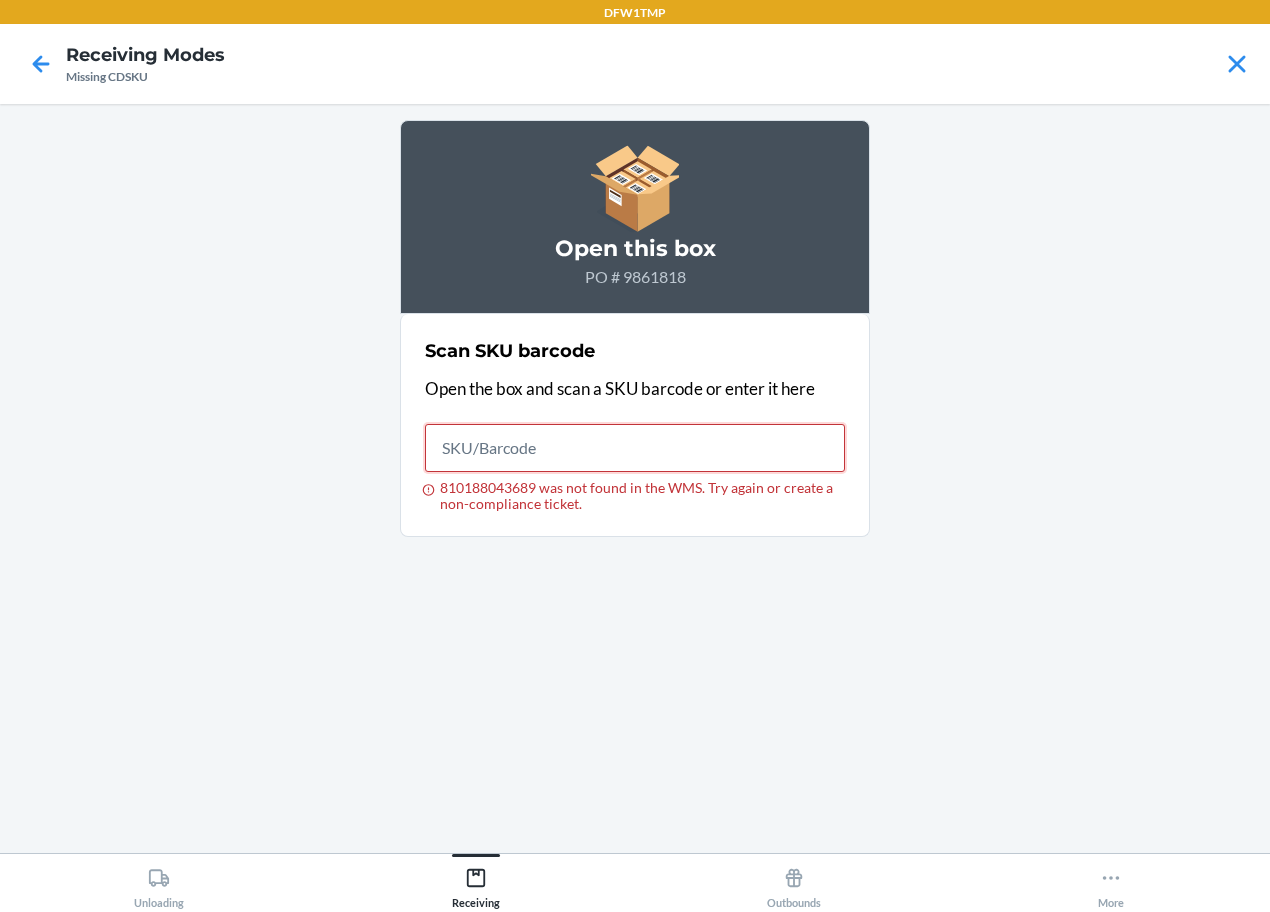 type on "S" 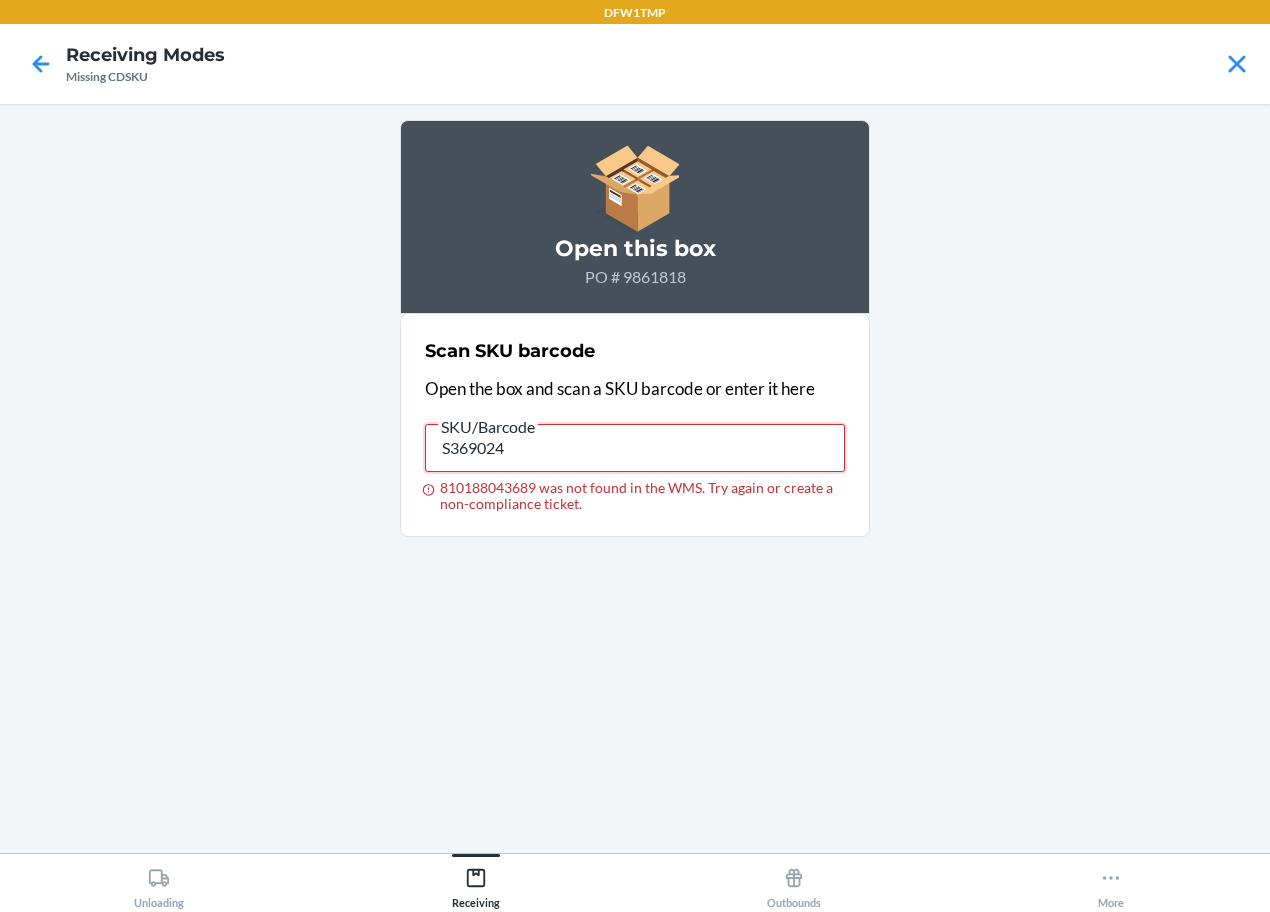 type on "S369024" 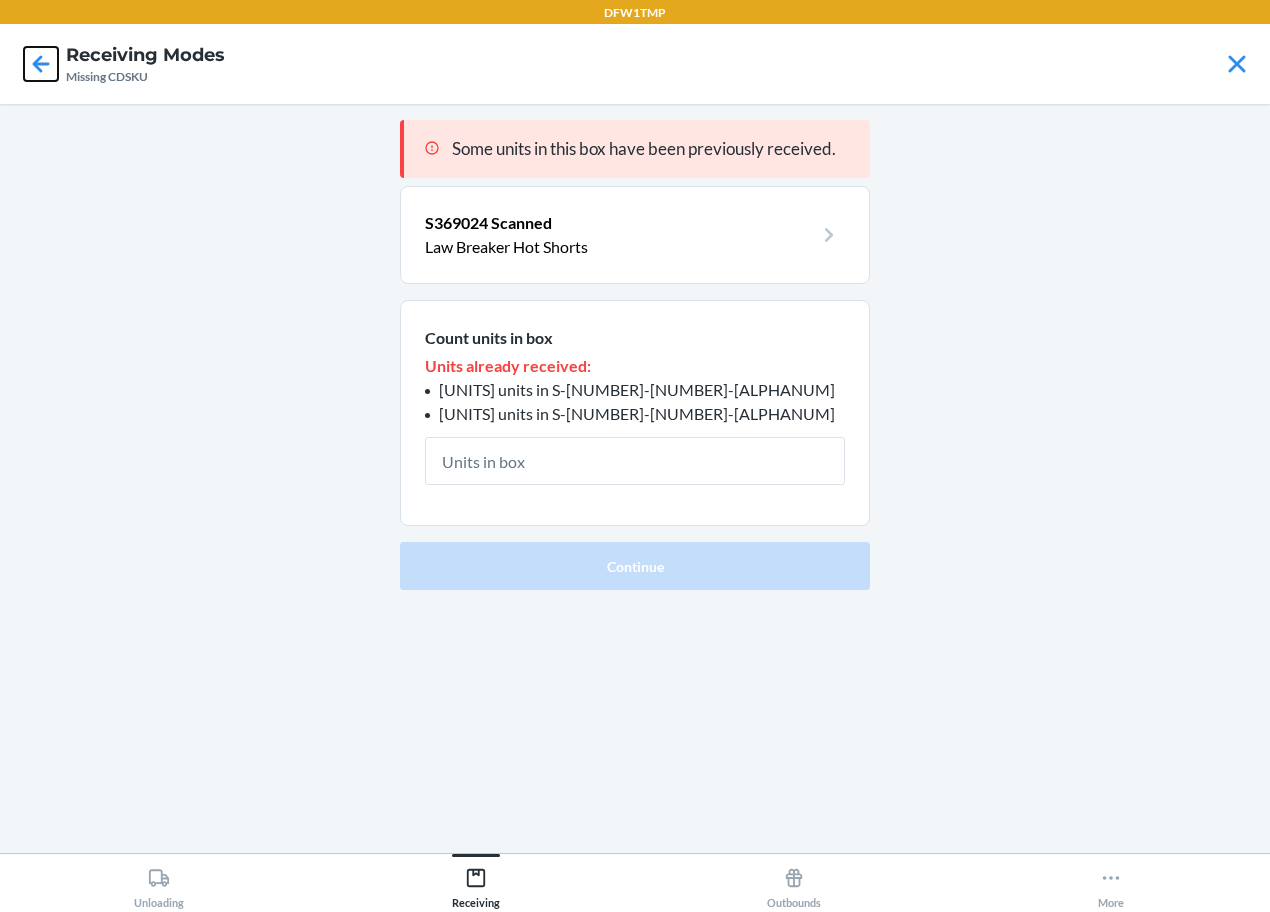 click 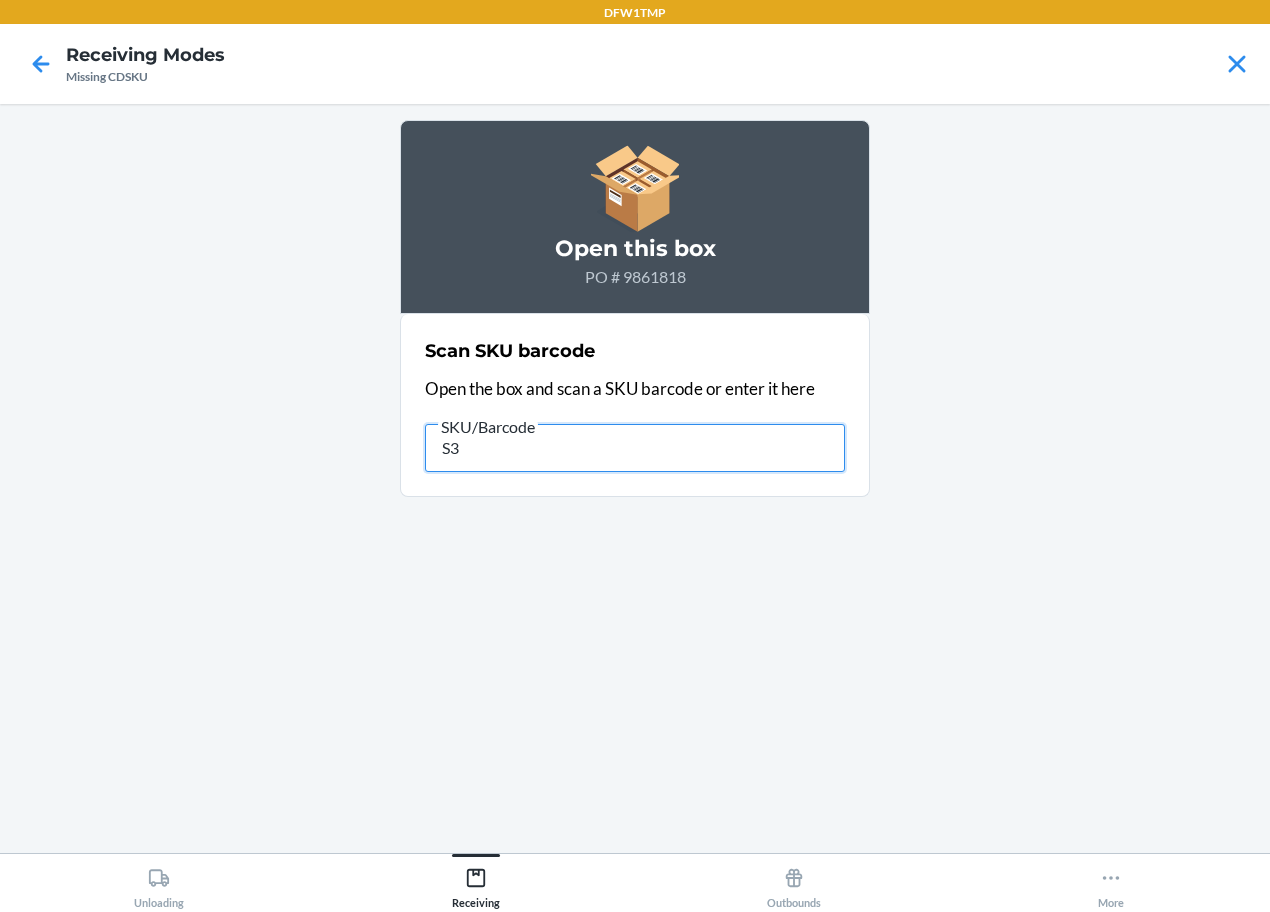 type on "S" 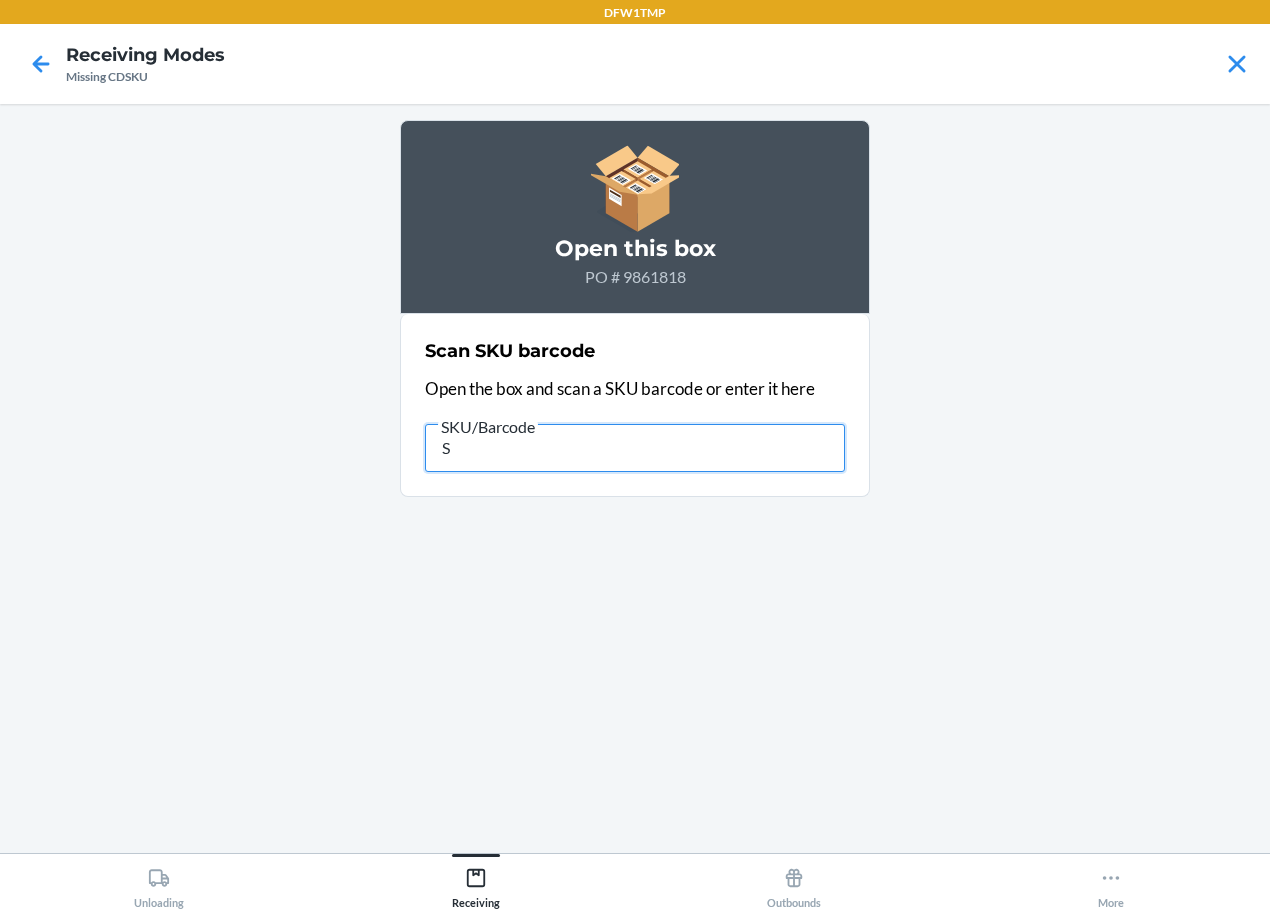 type 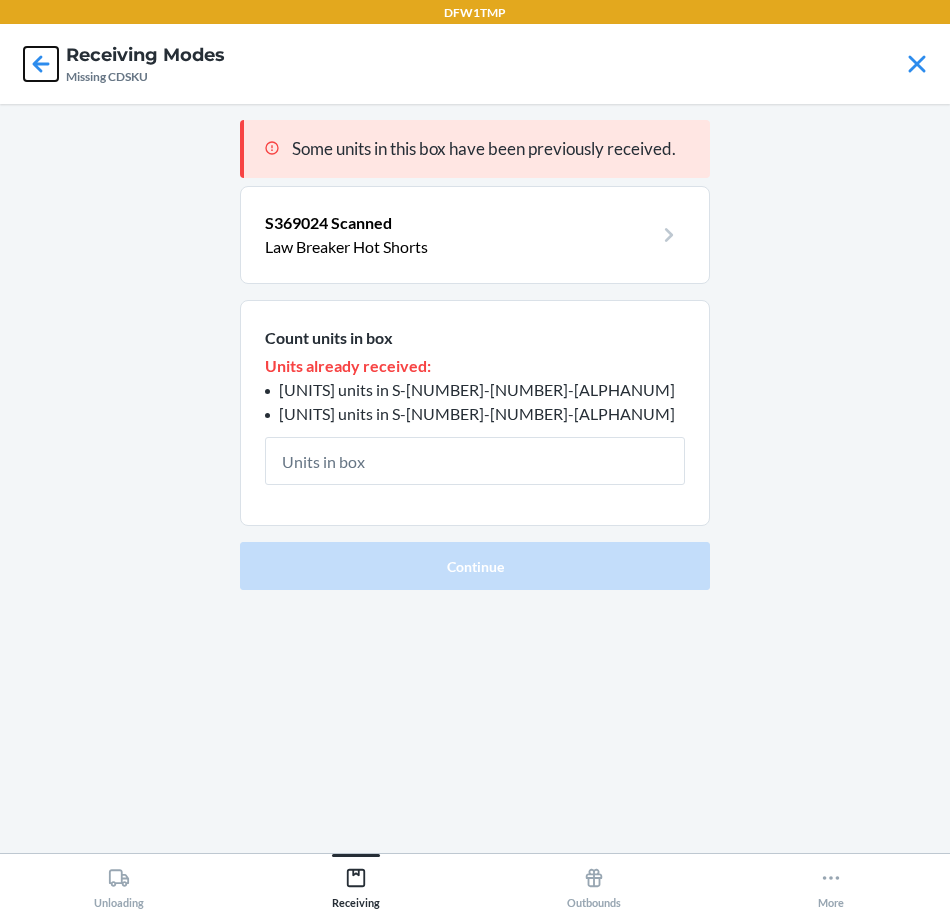 click 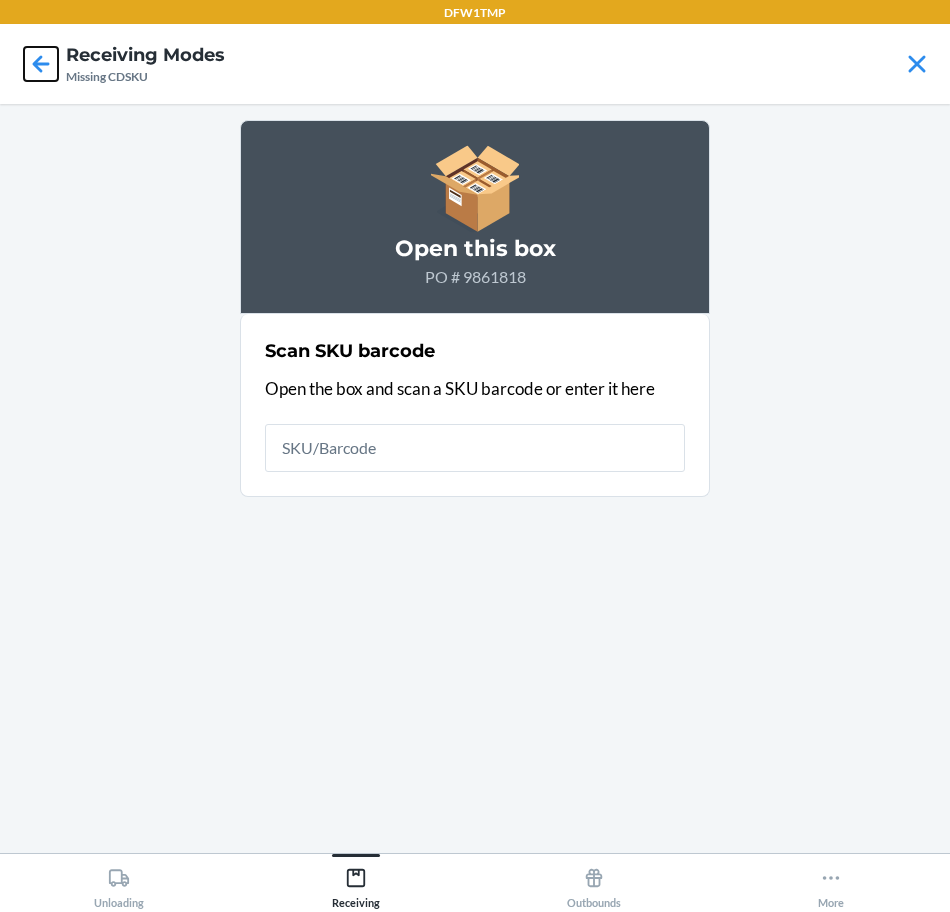 click 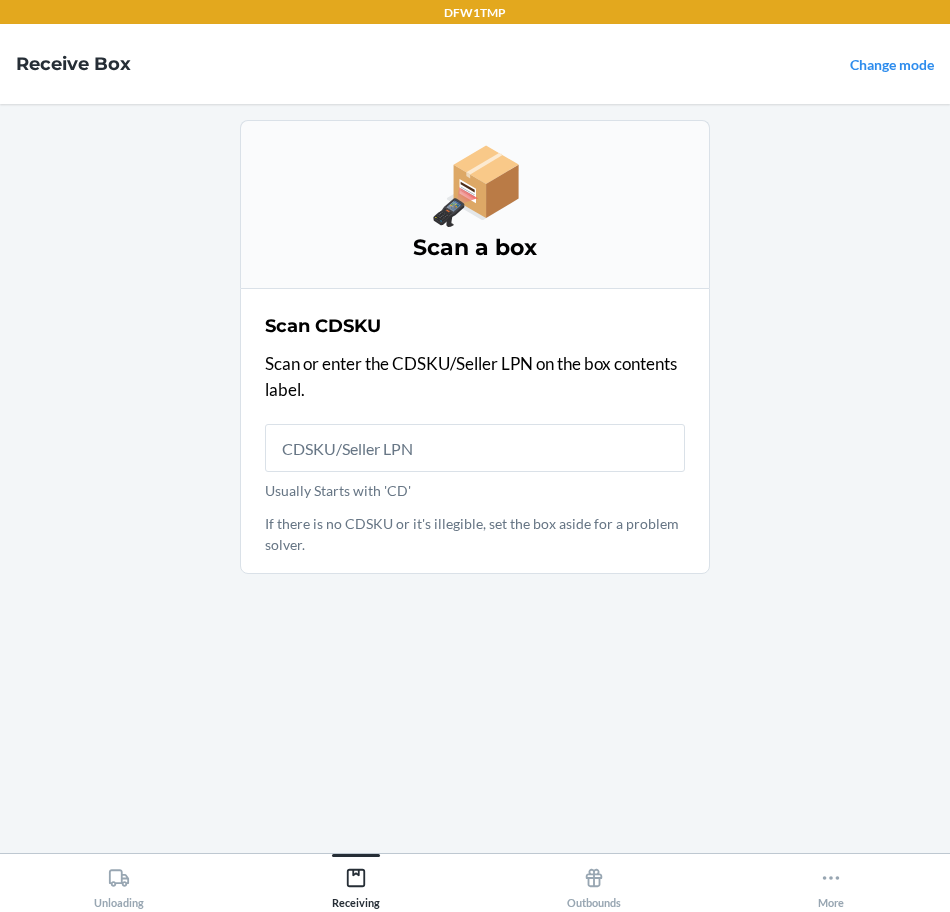 click on "Change mode" at bounding box center [892, 64] 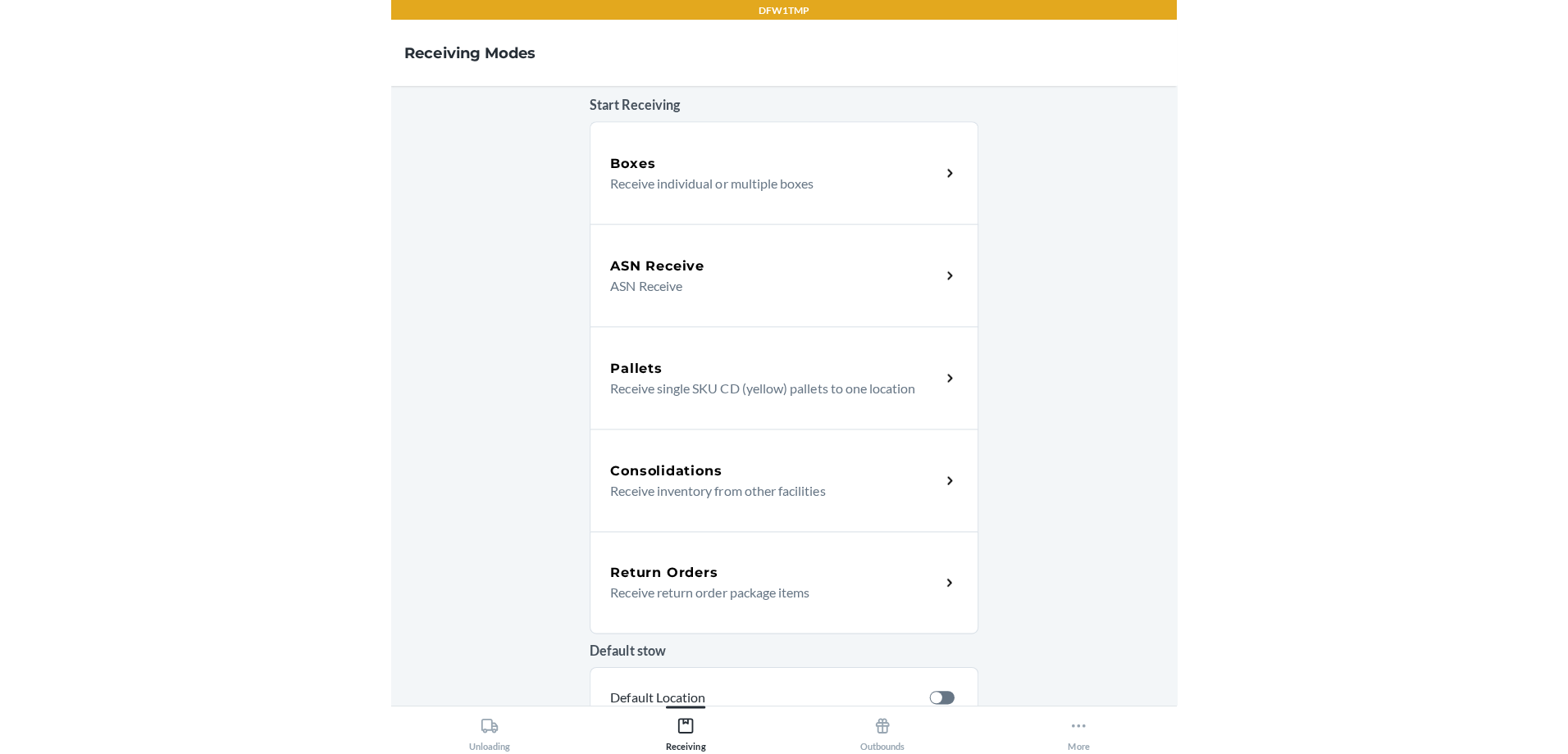 scroll, scrollTop: 0, scrollLeft: 0, axis: both 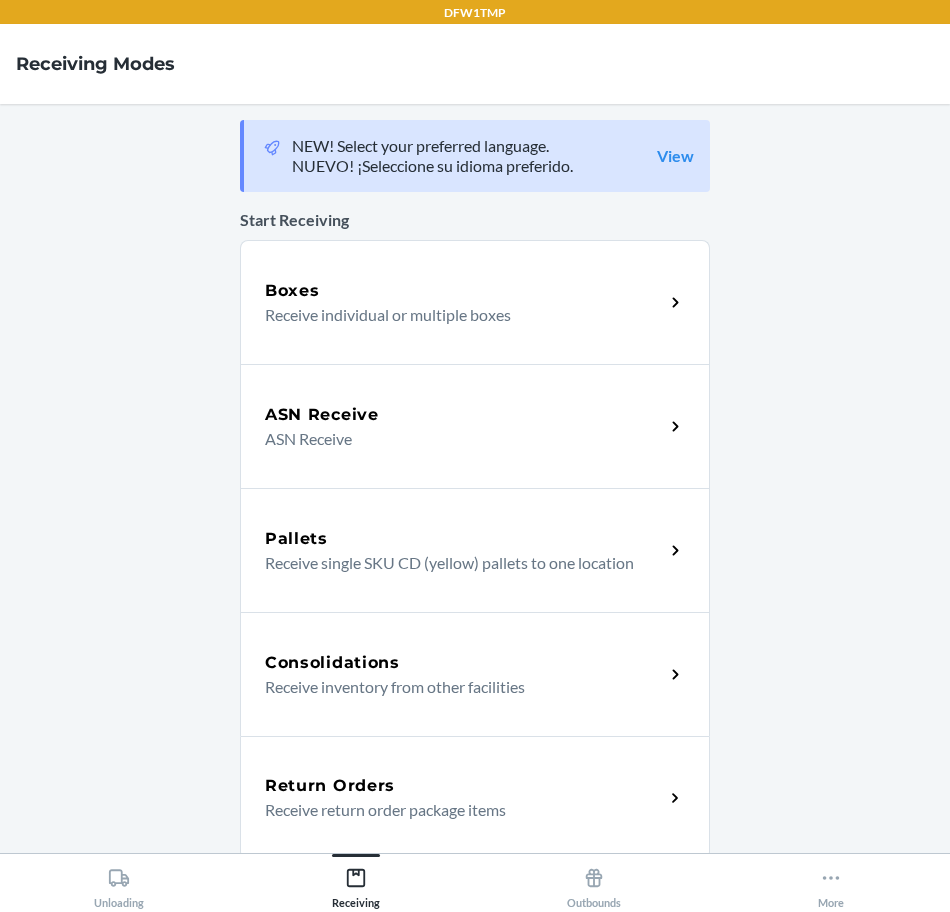 click on "DFW1TMP" at bounding box center (475, 12) 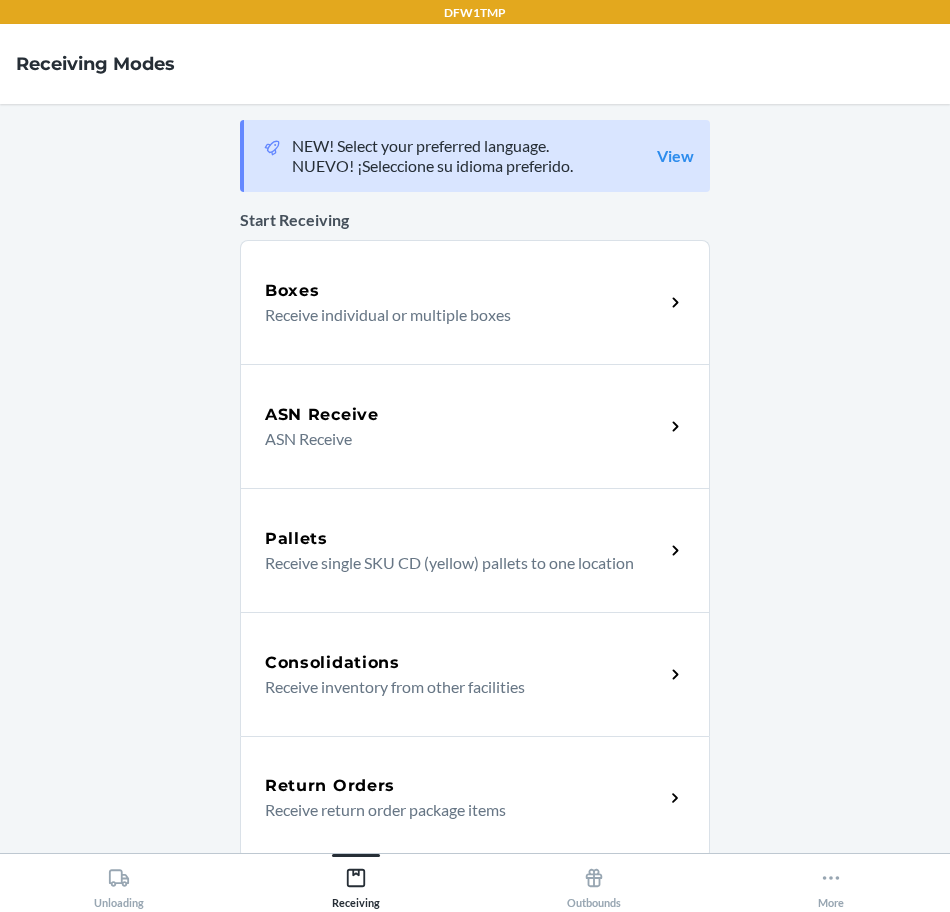 click on "ASN Receive" at bounding box center (456, 439) 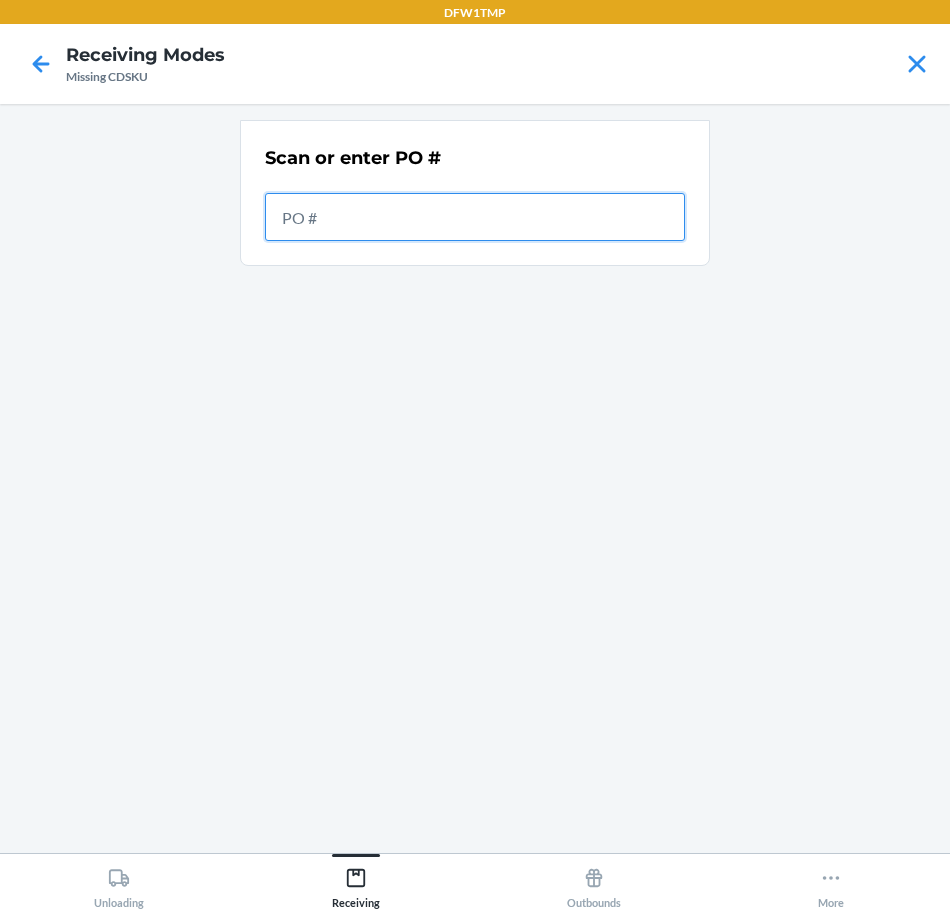 click at bounding box center (475, 217) 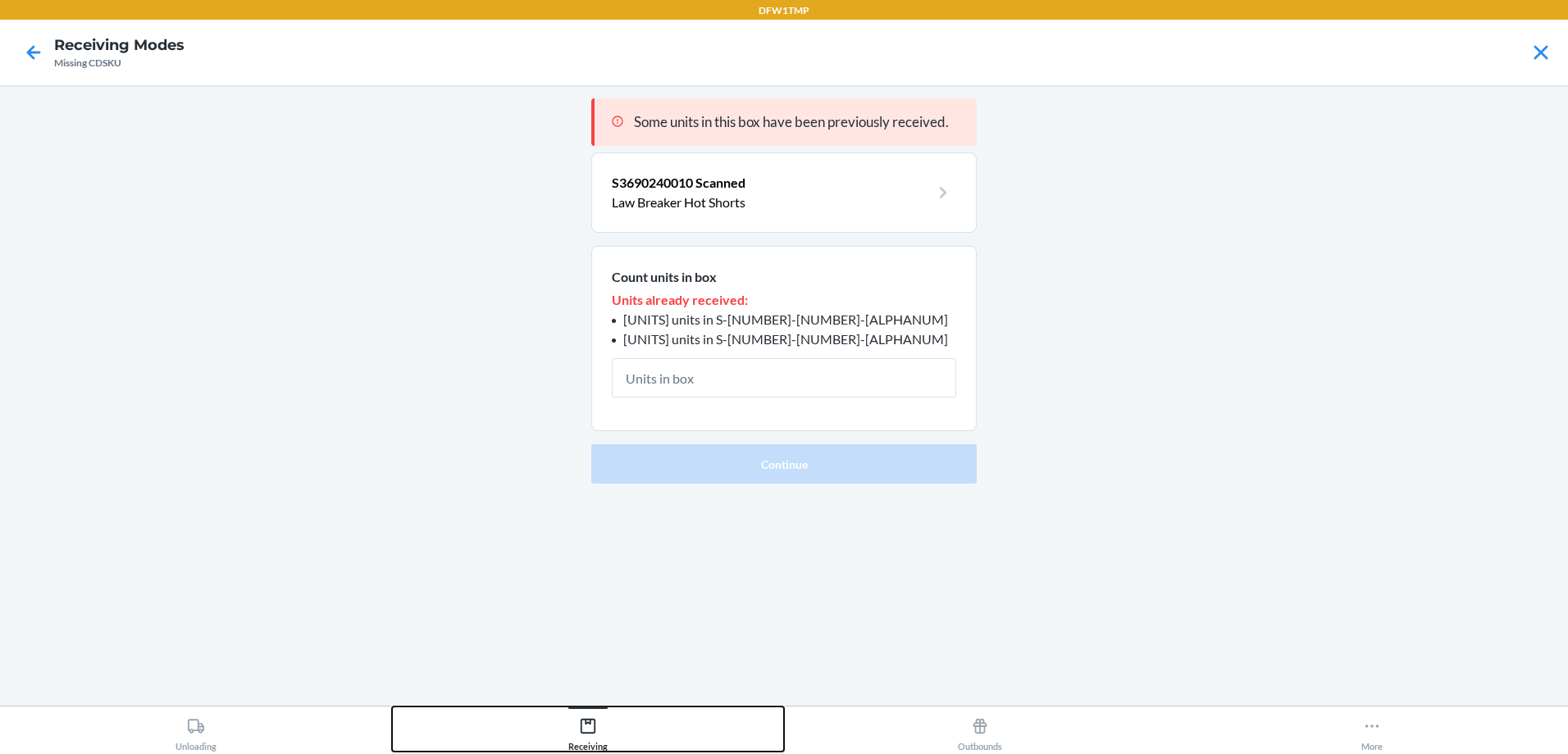 click on "Receiving" at bounding box center (588, 731) 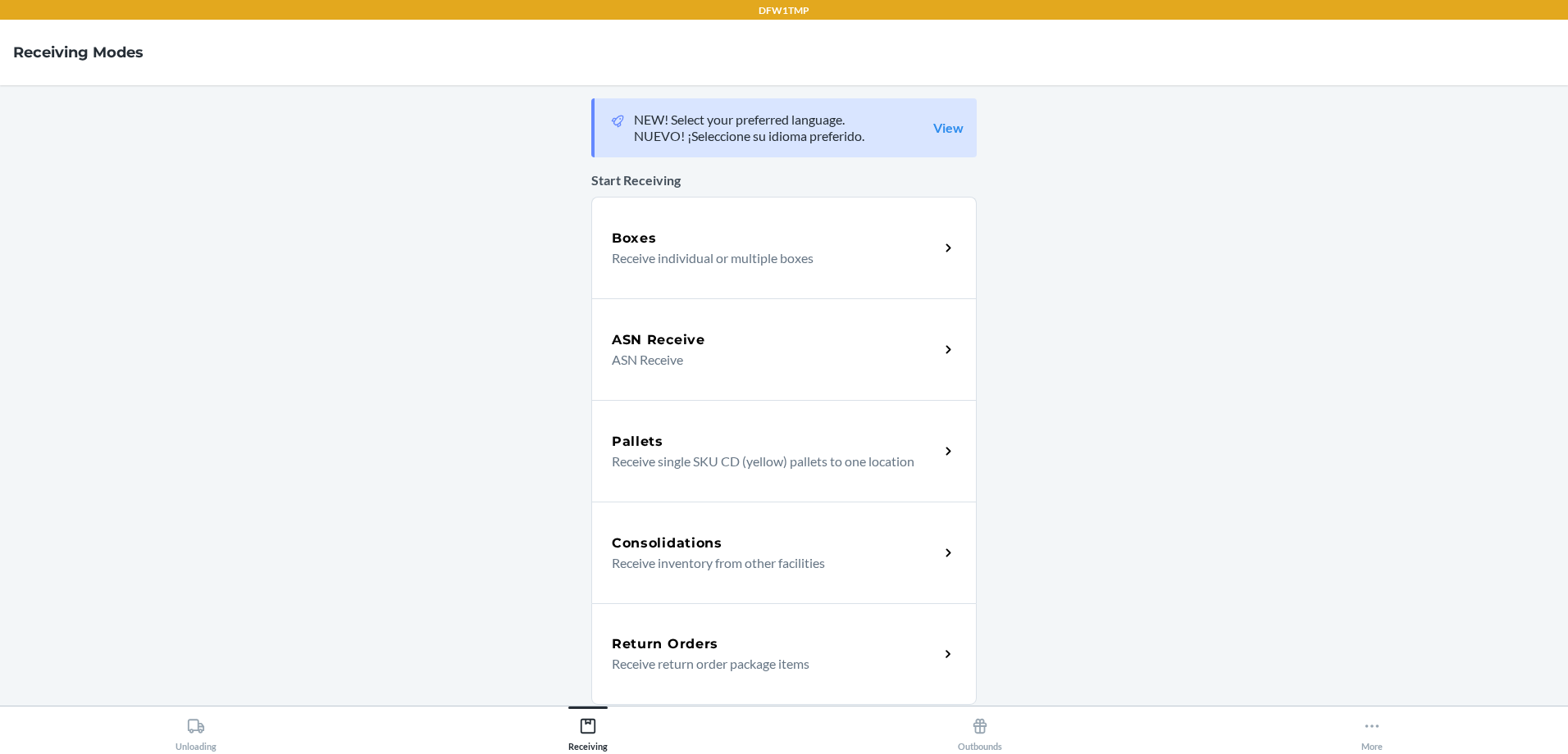 click on "ASN Receive" at bounding box center (768, 360) 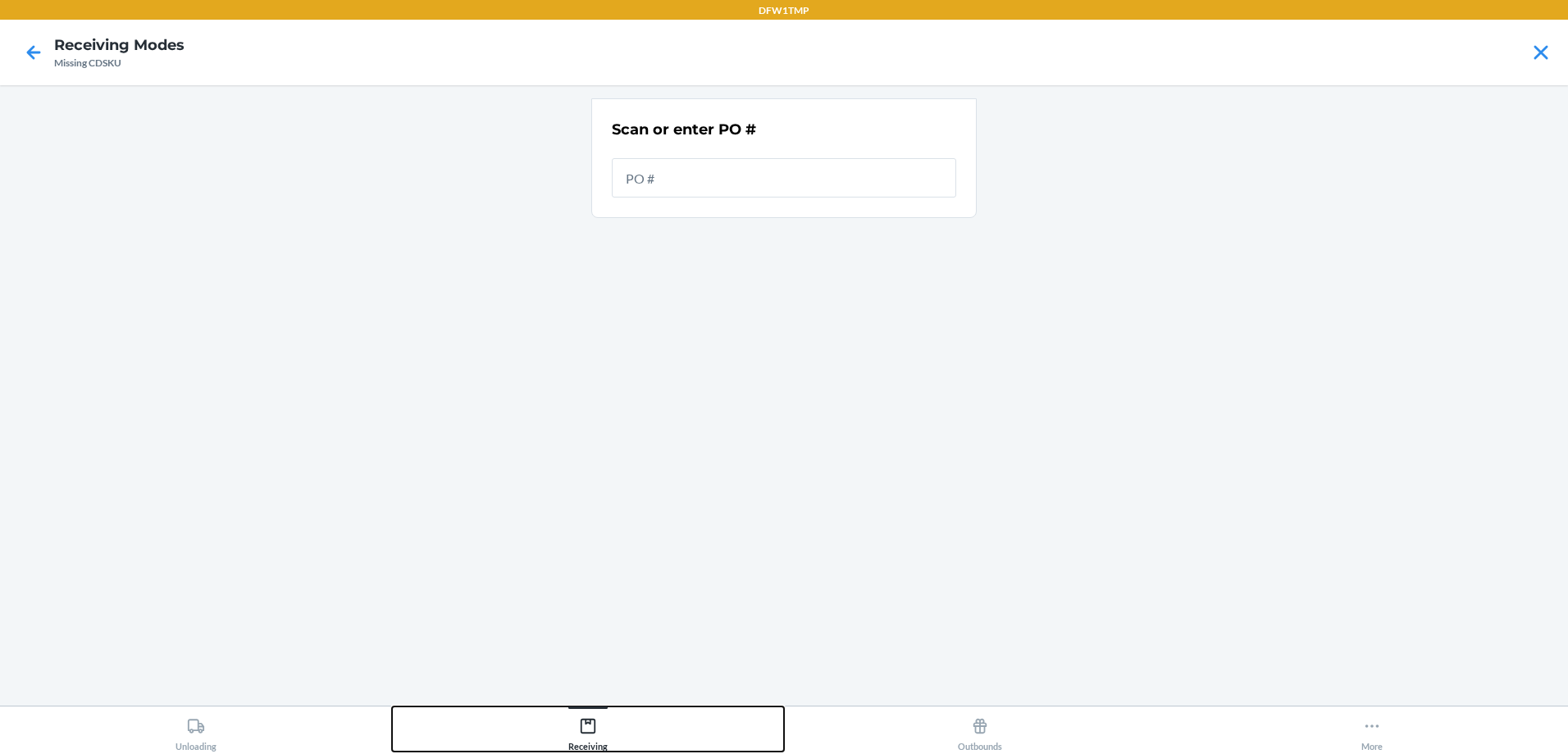 drag, startPoint x: 557, startPoint y: 719, endPoint x: 557, endPoint y: 710, distance: 9 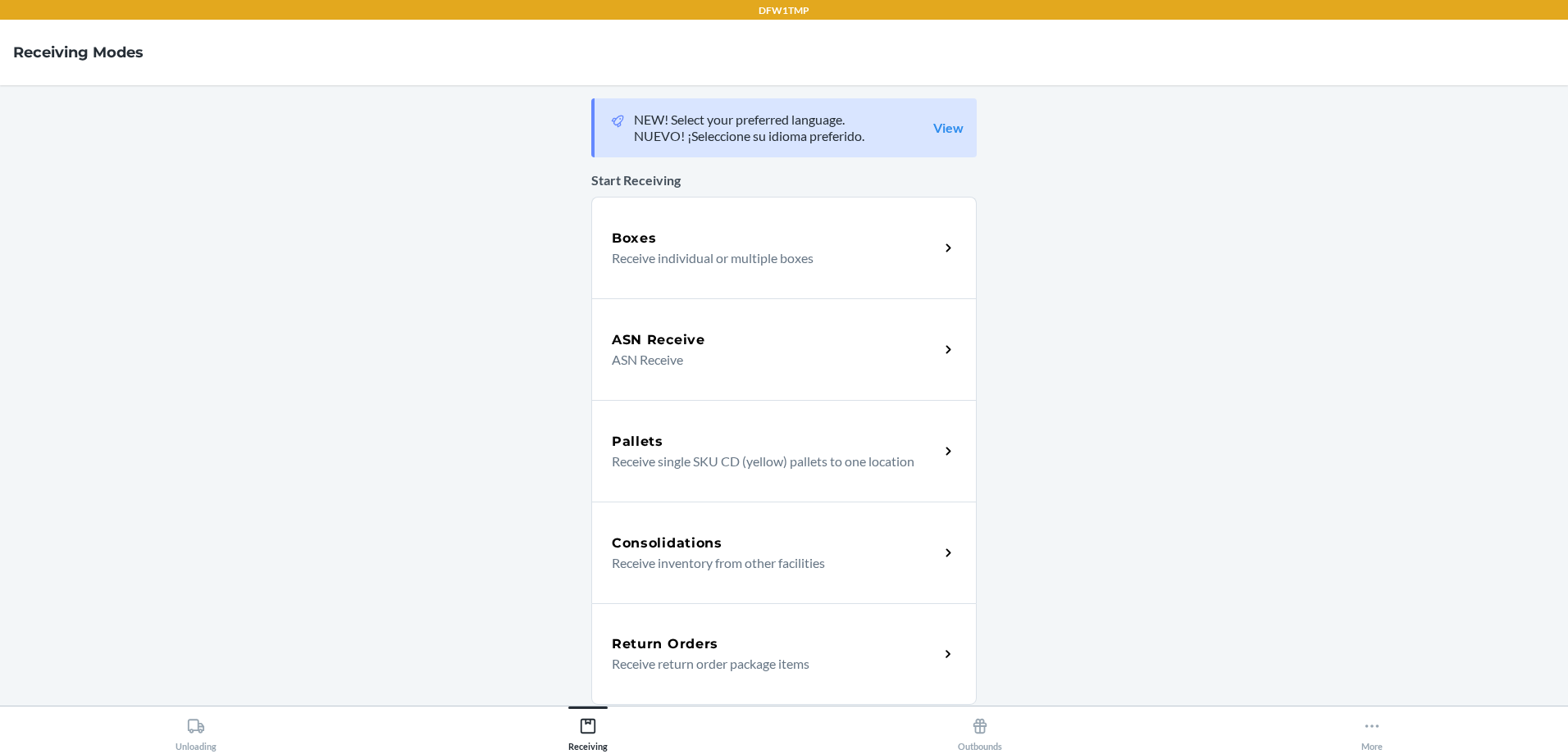 click on "Boxes Receive individual or multiple boxes" at bounding box center (784, 248) 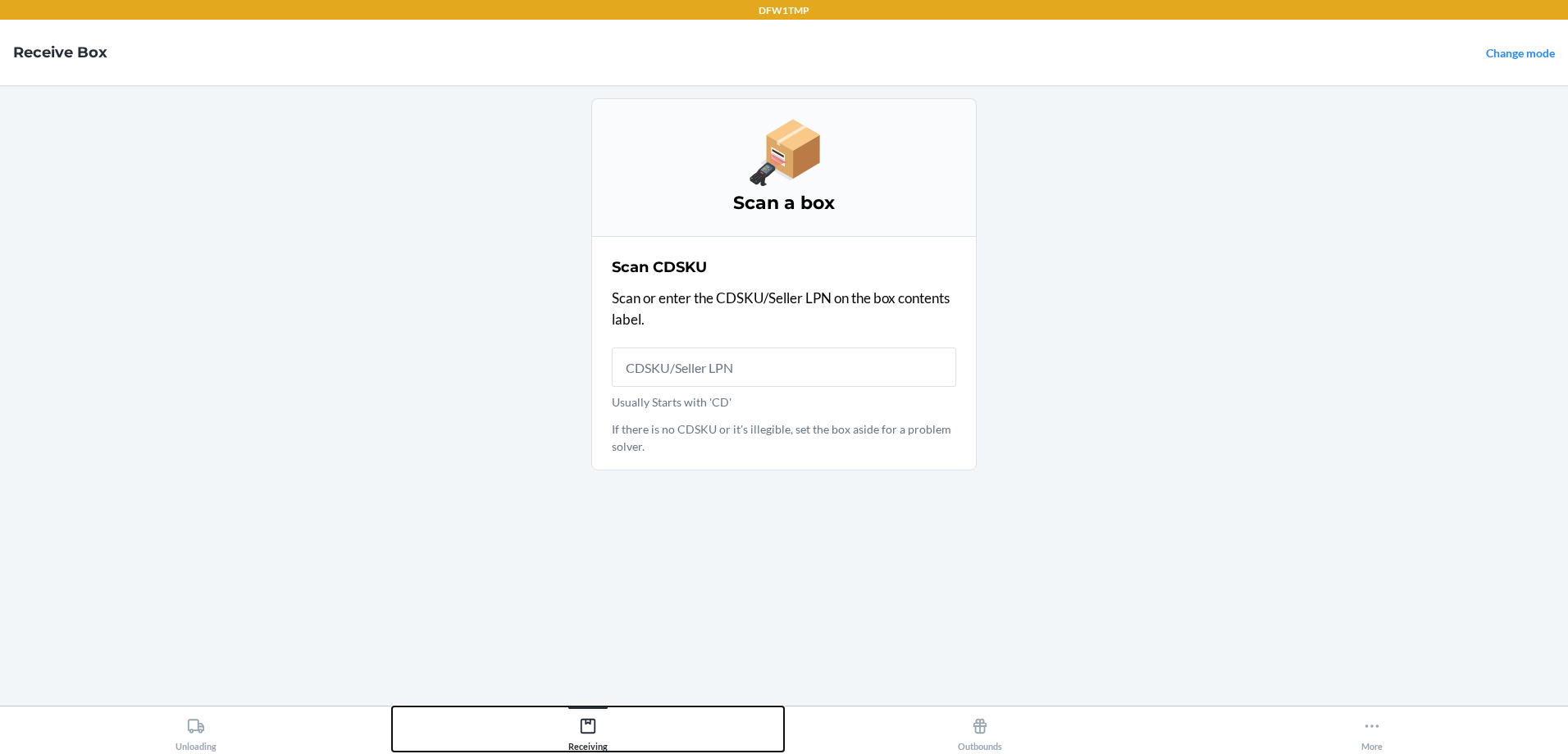 click on "Receiving" at bounding box center [588, 729] 